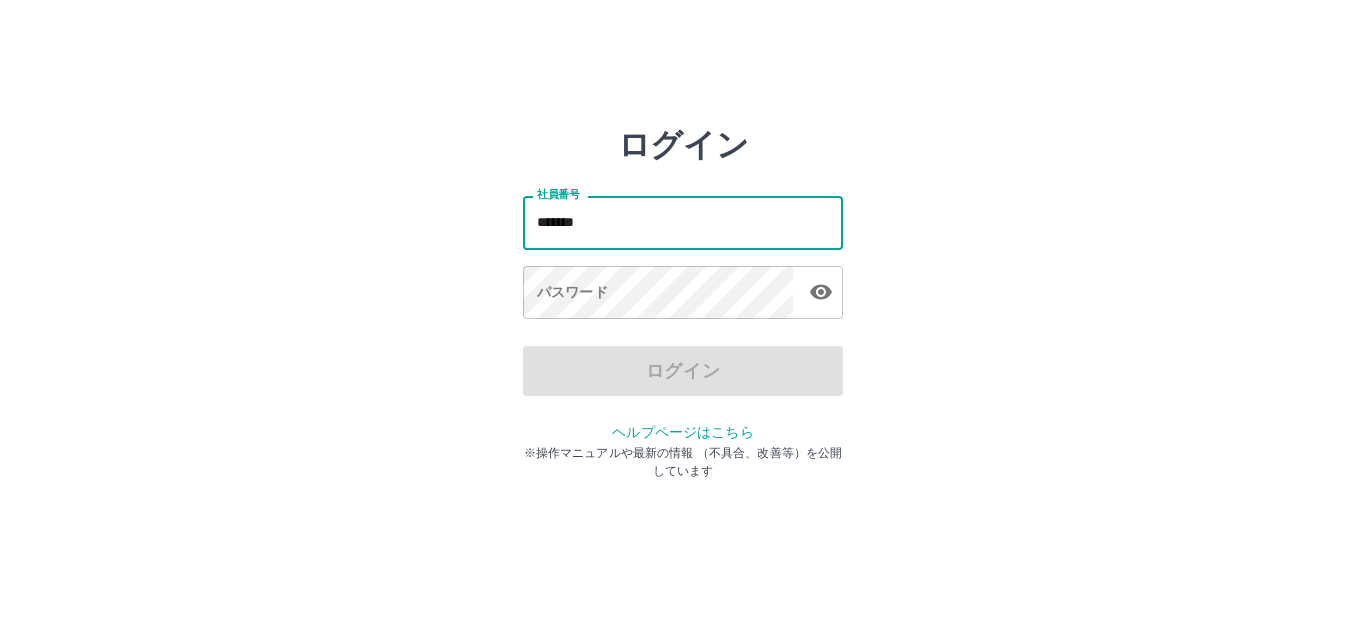 scroll, scrollTop: 0, scrollLeft: 0, axis: both 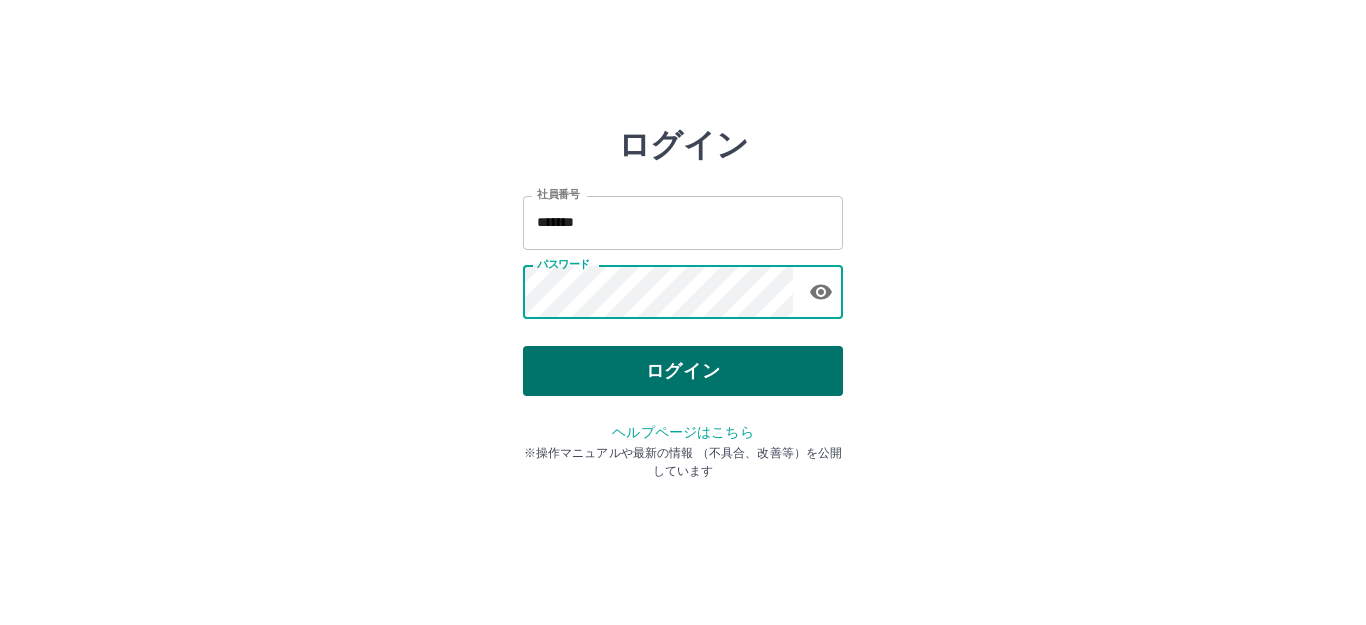 click on "ログイン" at bounding box center [683, 371] 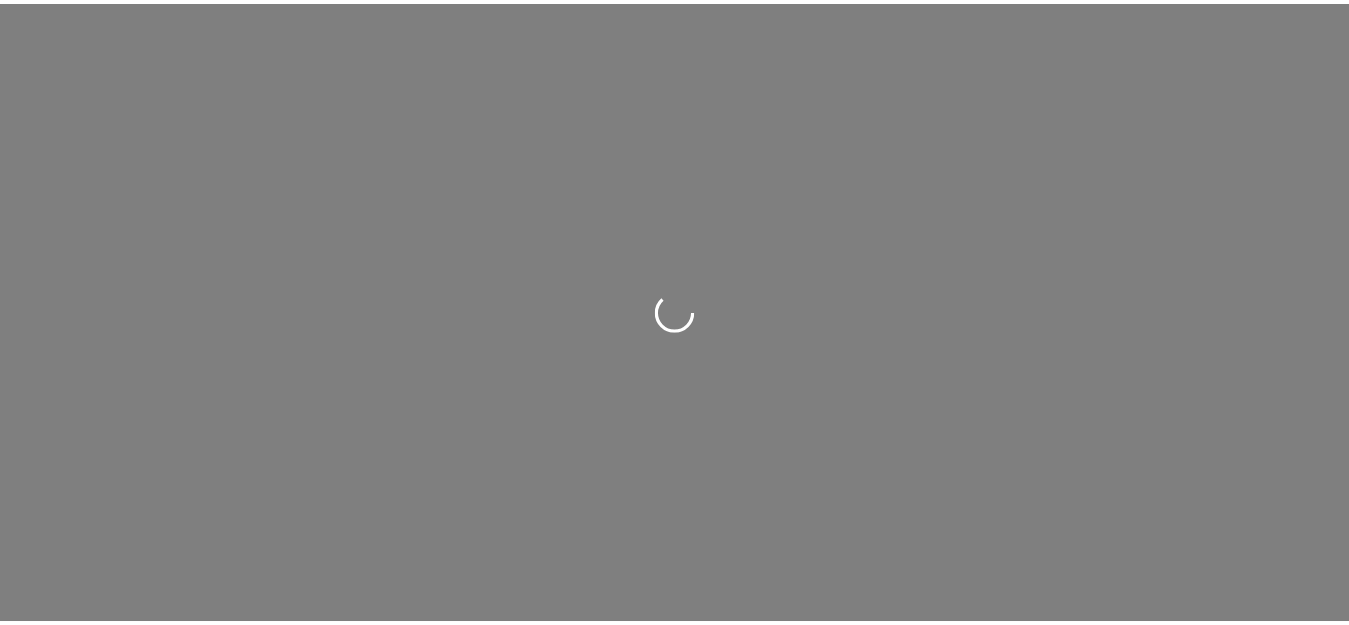 scroll, scrollTop: 0, scrollLeft: 0, axis: both 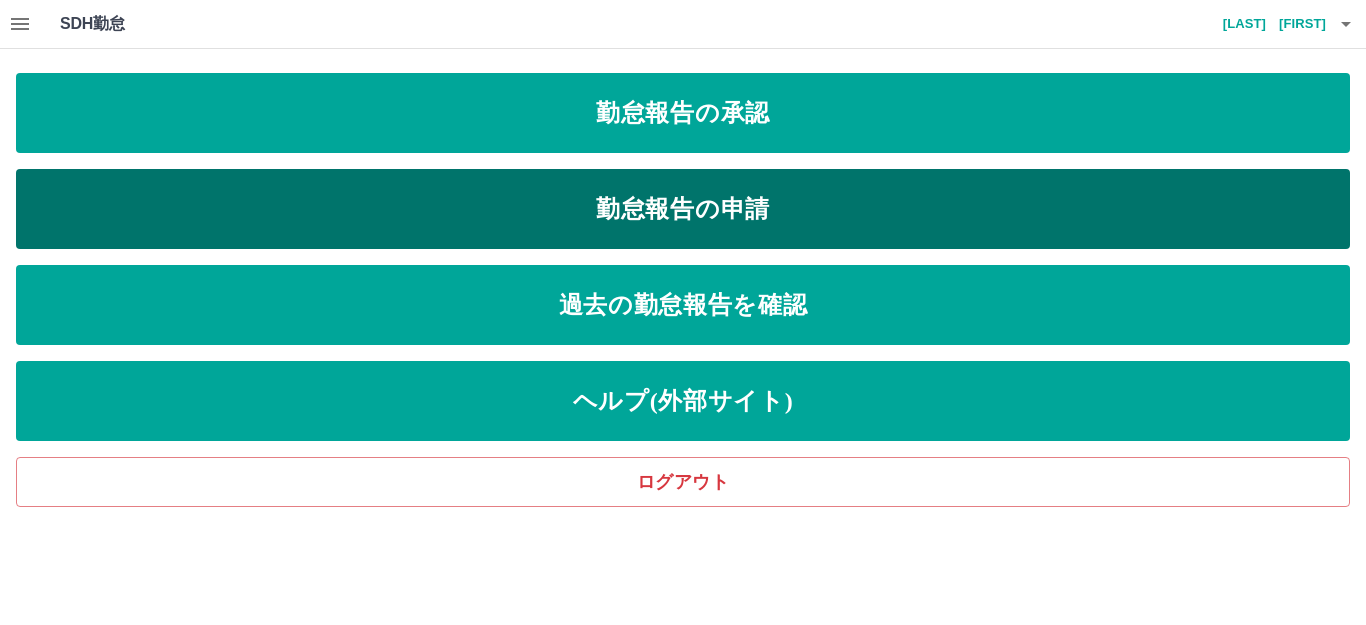 click on "勤怠報告の申請" at bounding box center (683, 209) 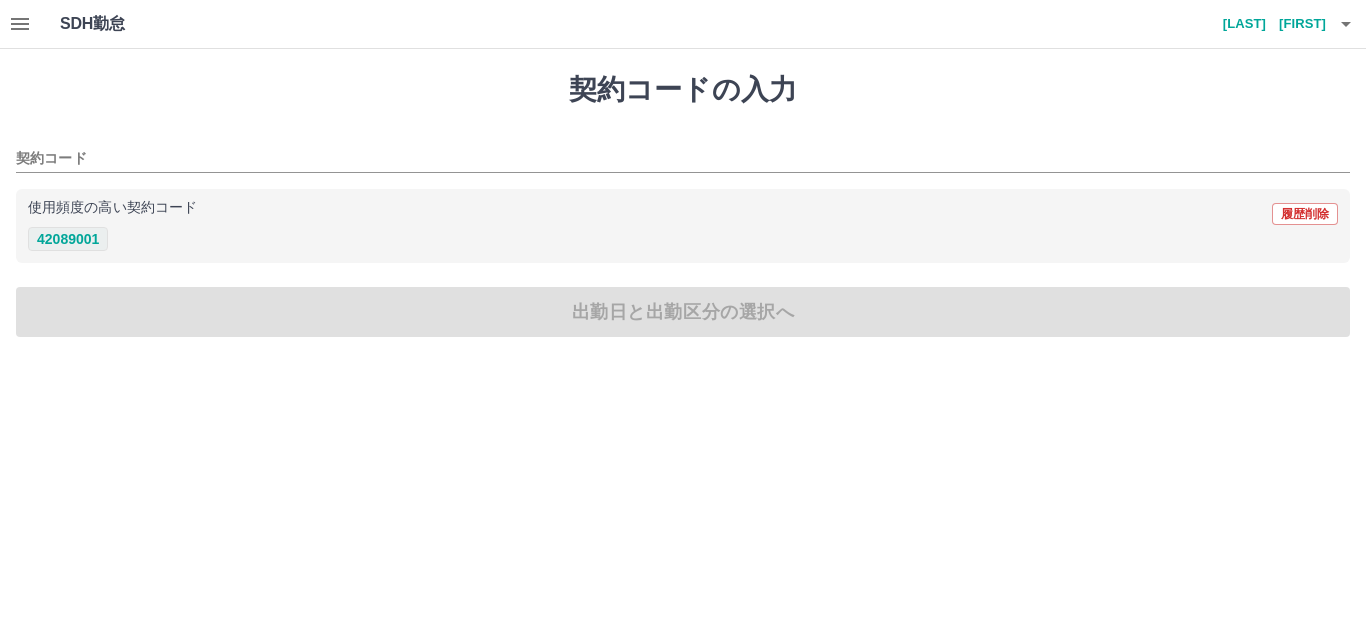 click on "42089001" at bounding box center [68, 239] 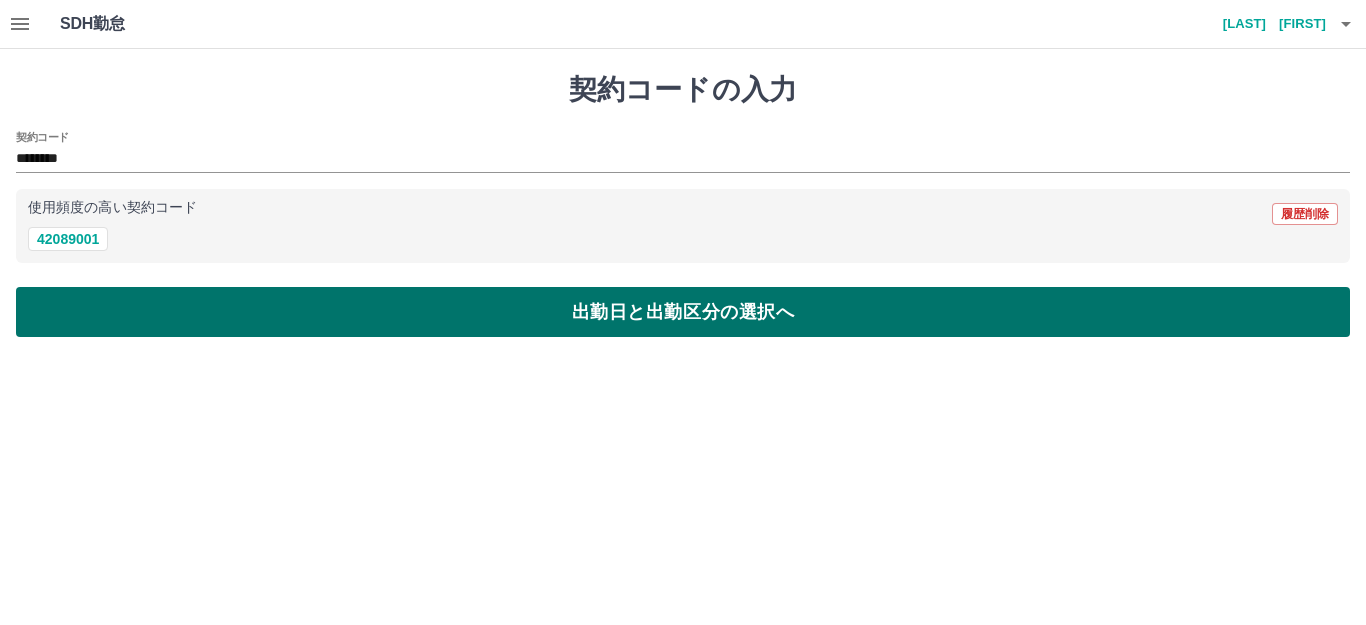 click on "出勤日と出勤区分の選択へ" at bounding box center [683, 312] 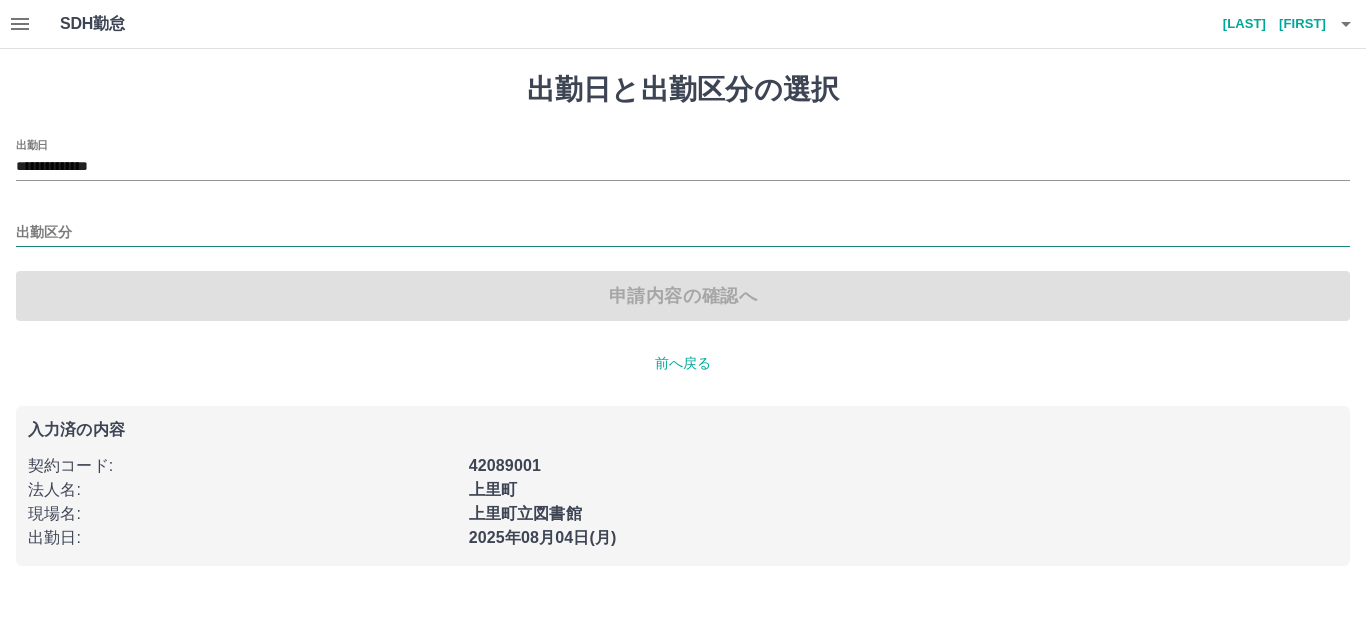 click on "出勤区分" at bounding box center (683, 233) 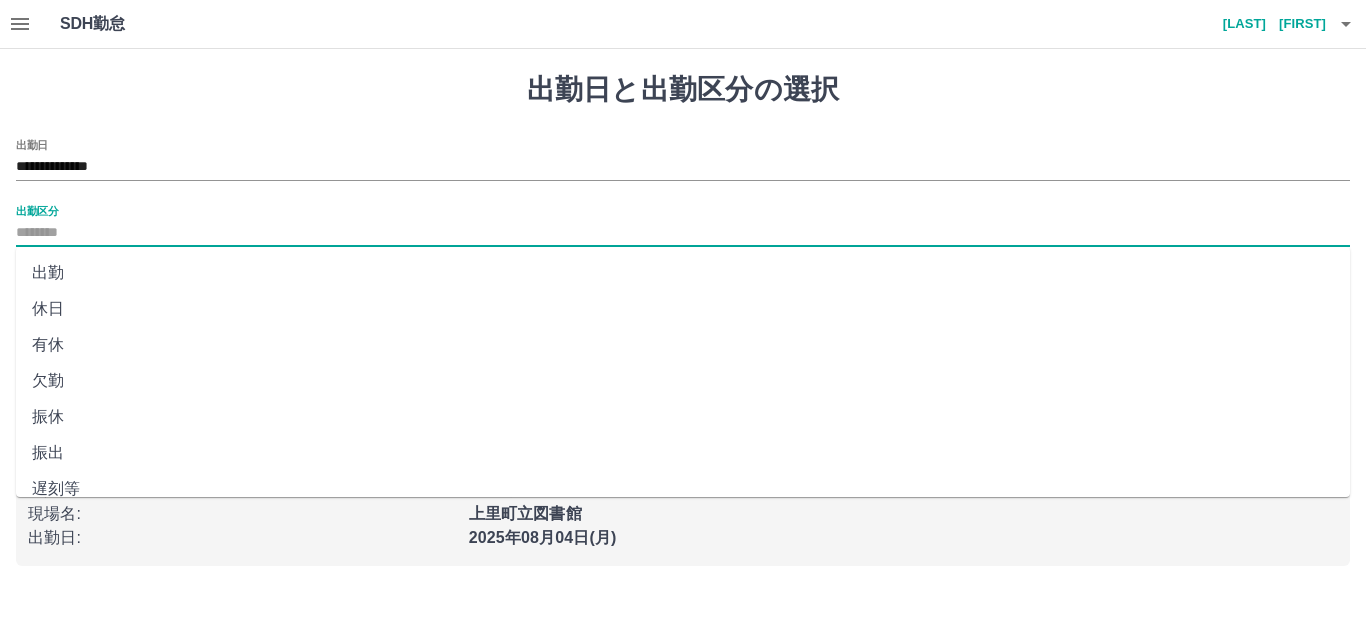 click on "振出" at bounding box center (683, 453) 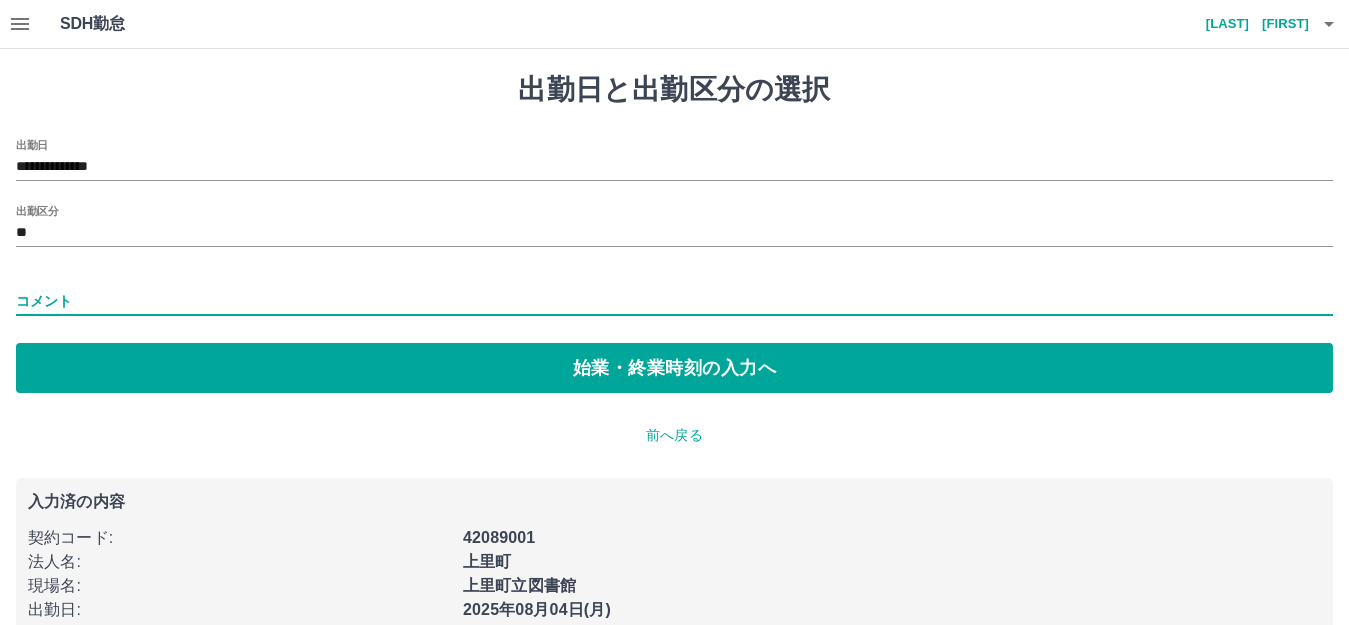 click on "コメント" at bounding box center (674, 301) 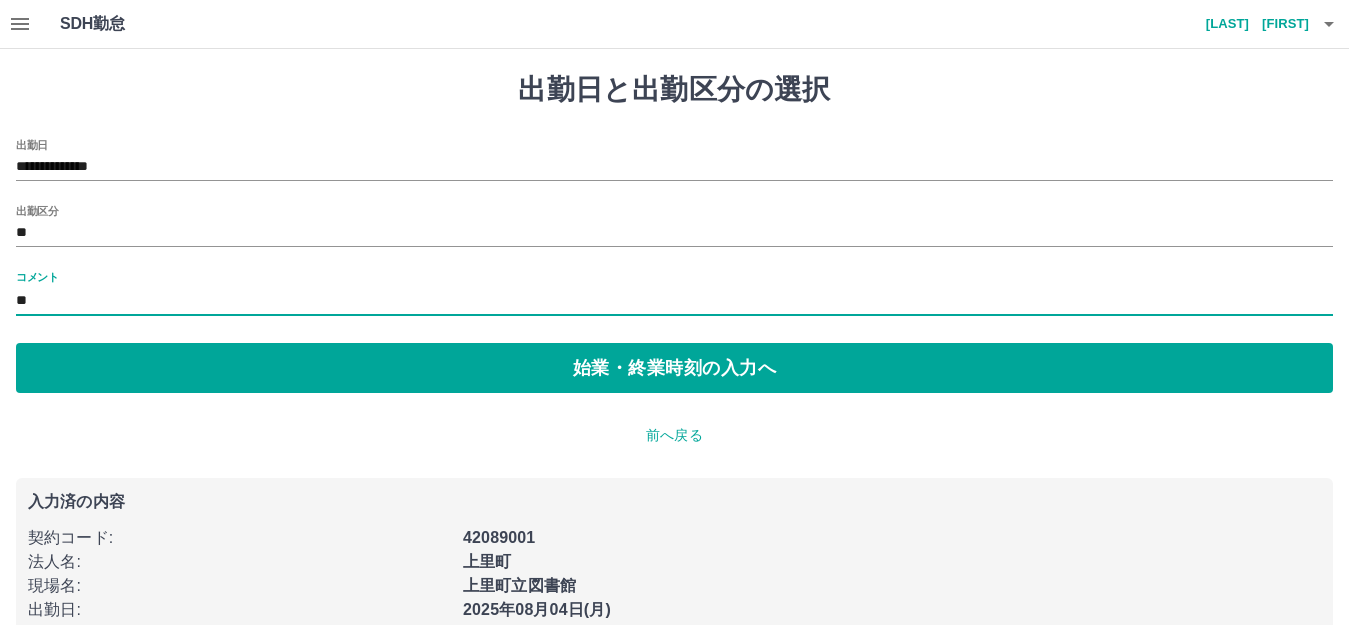type on "*" 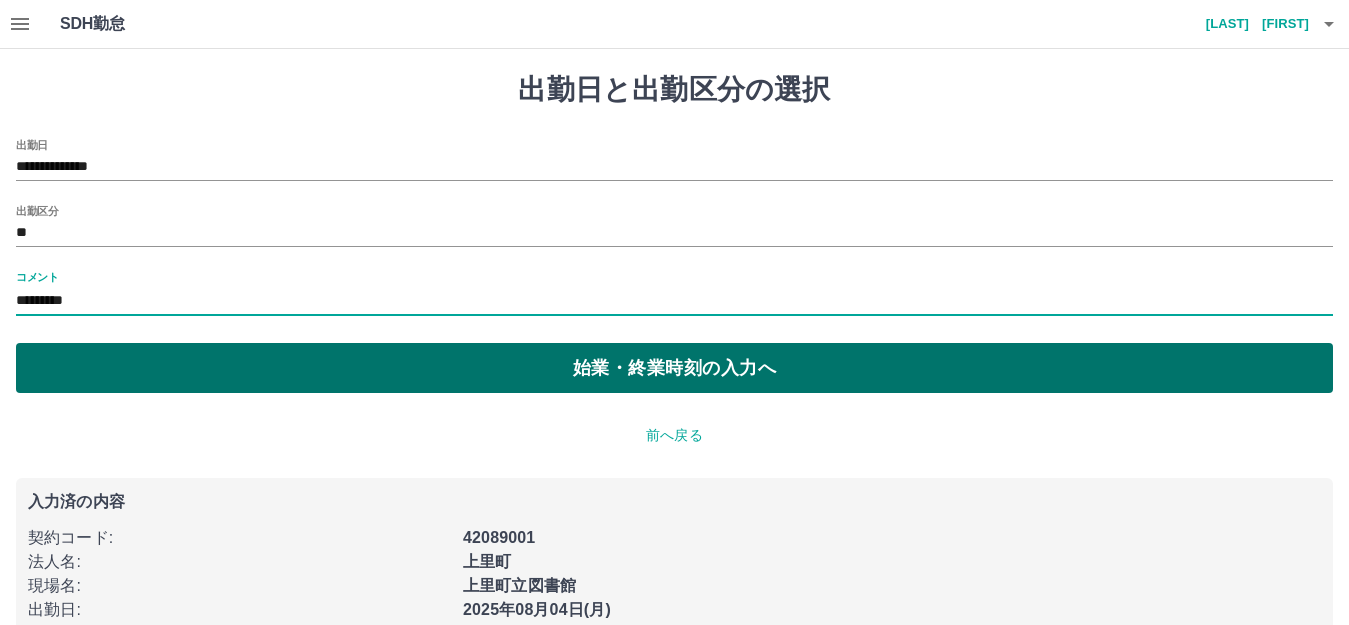 type on "*********" 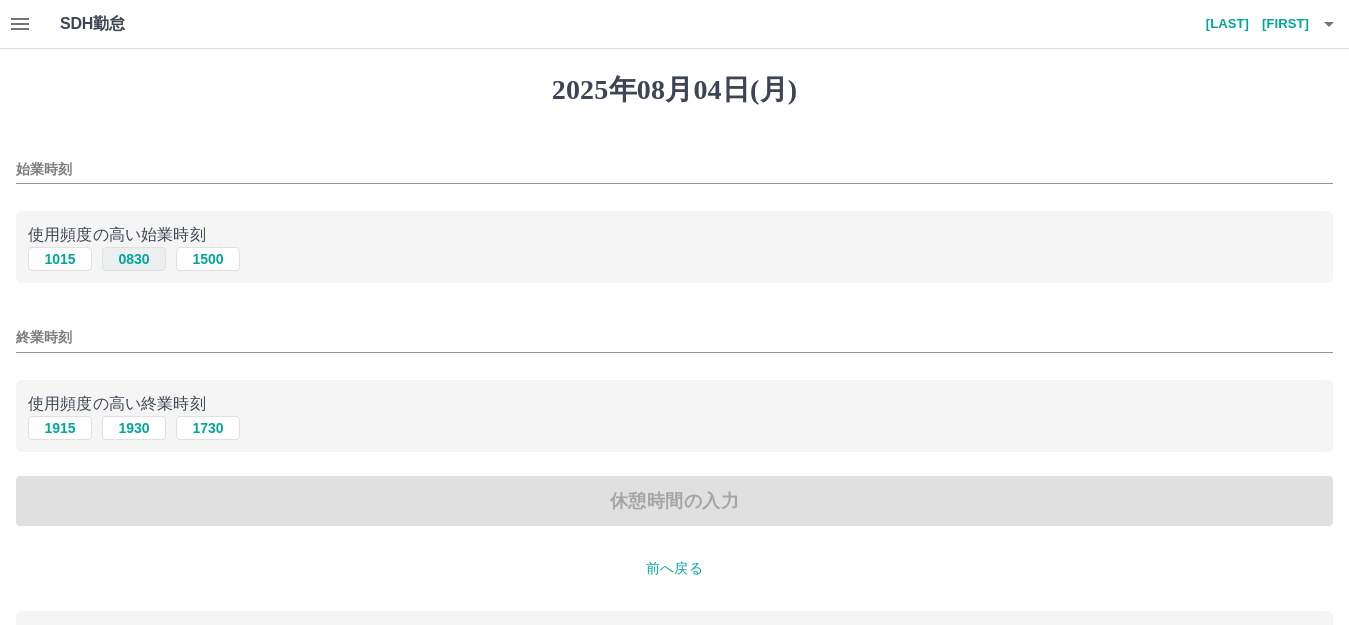 click on "0830" at bounding box center [134, 259] 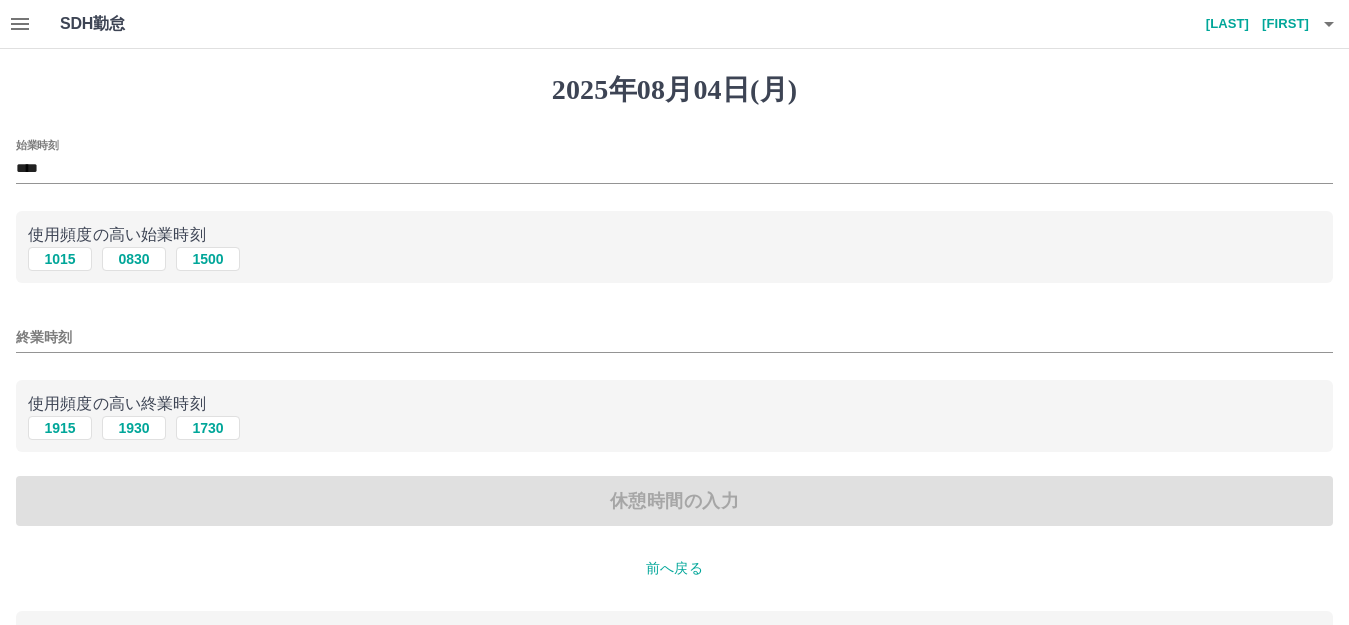 click on "終業時刻" at bounding box center (674, 337) 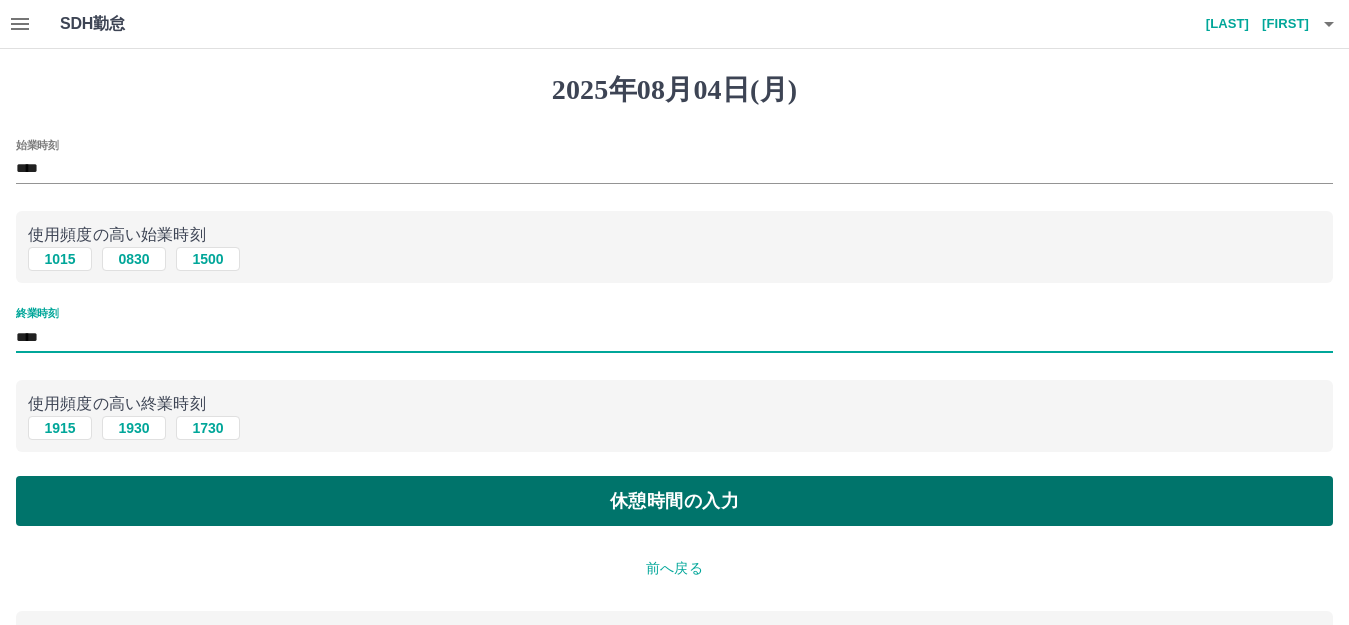 type on "****" 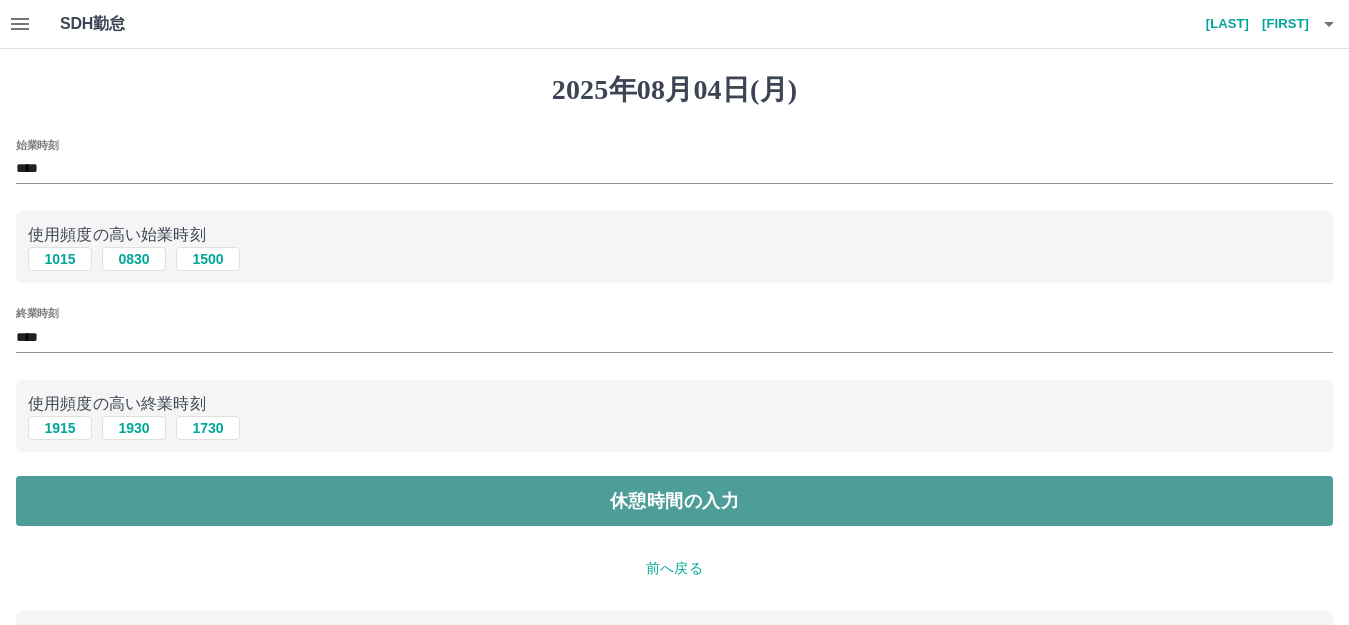 click on "休憩時間の入力" at bounding box center (674, 501) 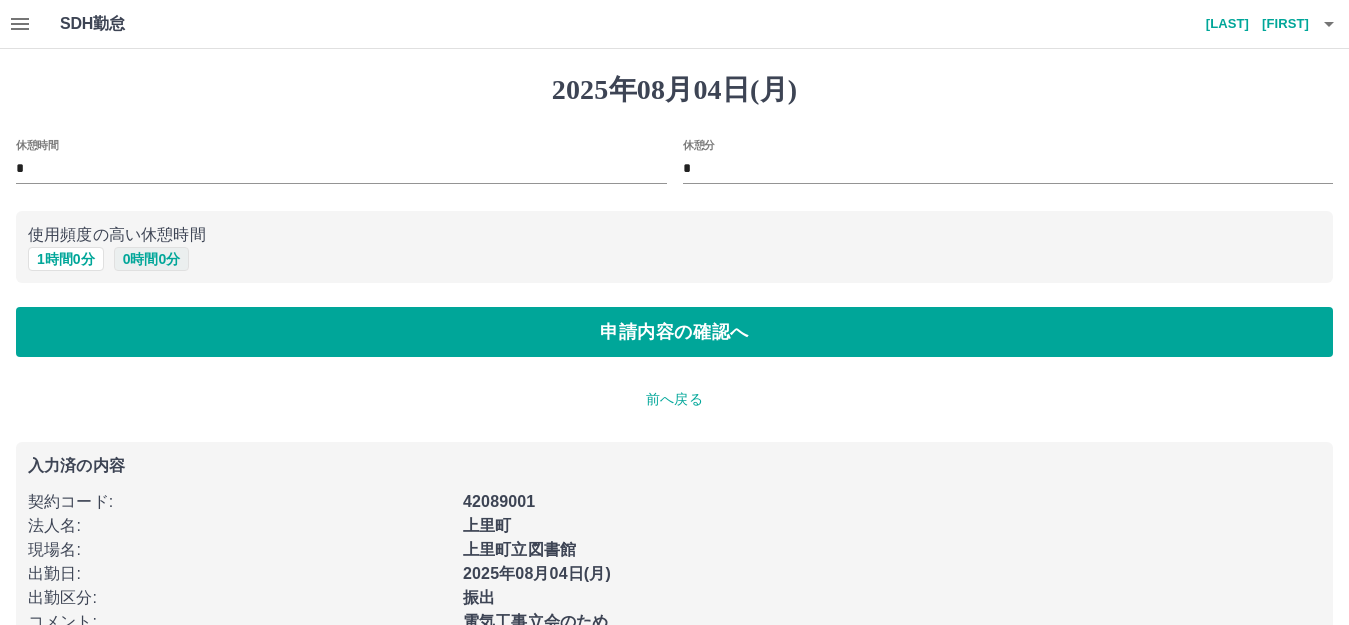 click on "0 時間 0 分" at bounding box center [152, 259] 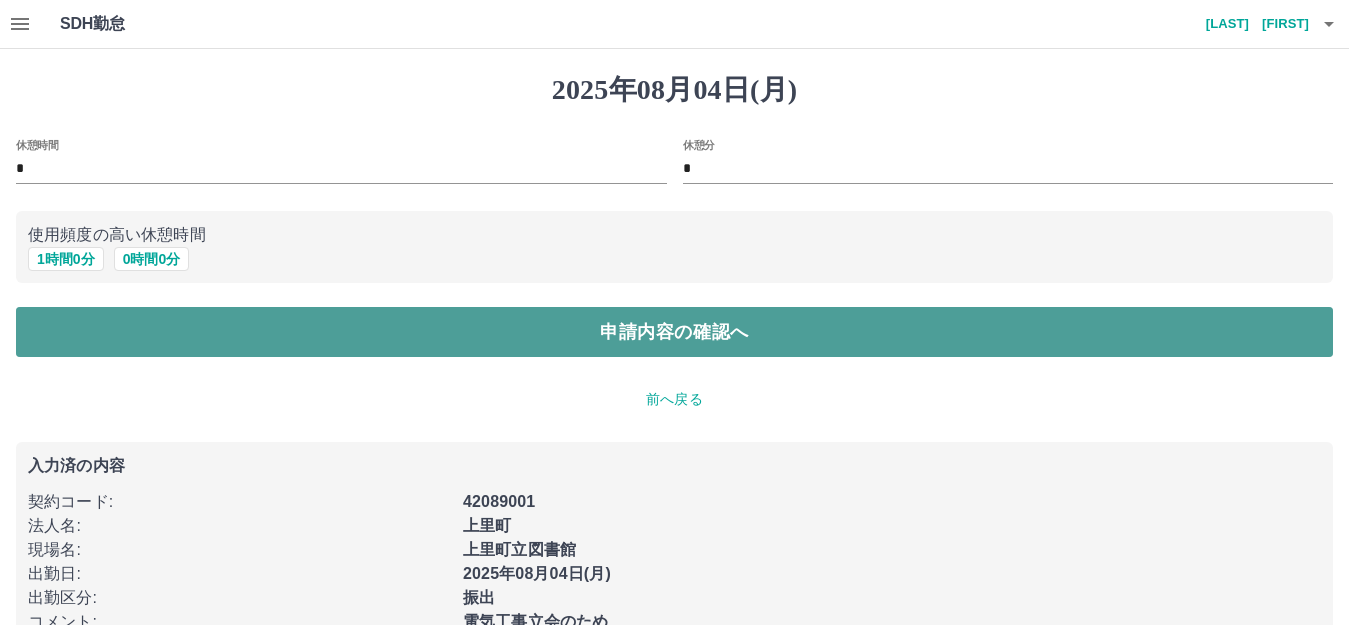 click on "申請内容の確認へ" at bounding box center (674, 332) 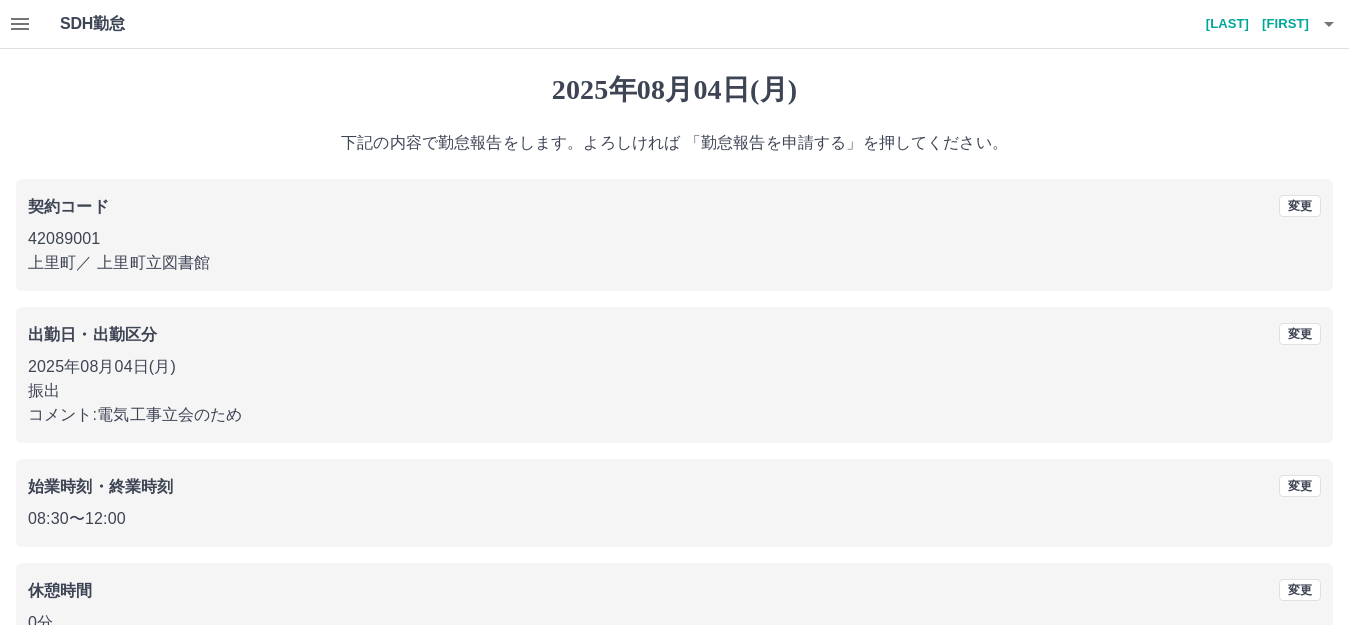 scroll, scrollTop: 124, scrollLeft: 0, axis: vertical 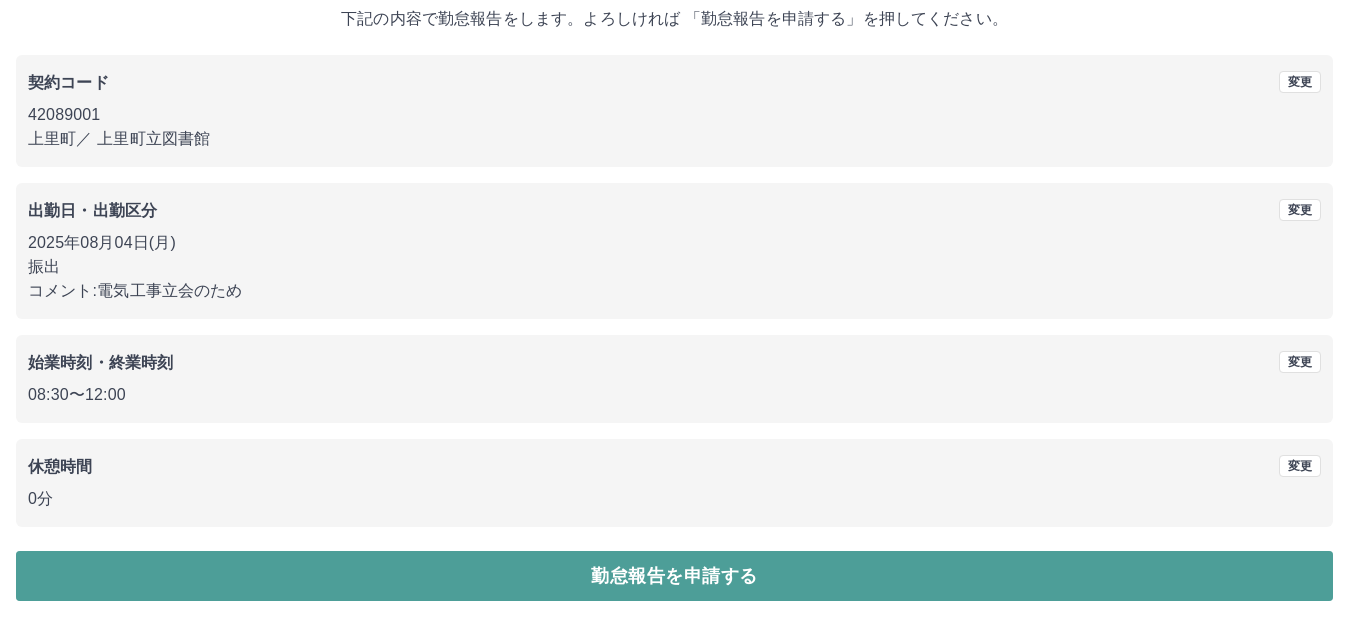 click on "勤怠報告を申請する" at bounding box center (674, 576) 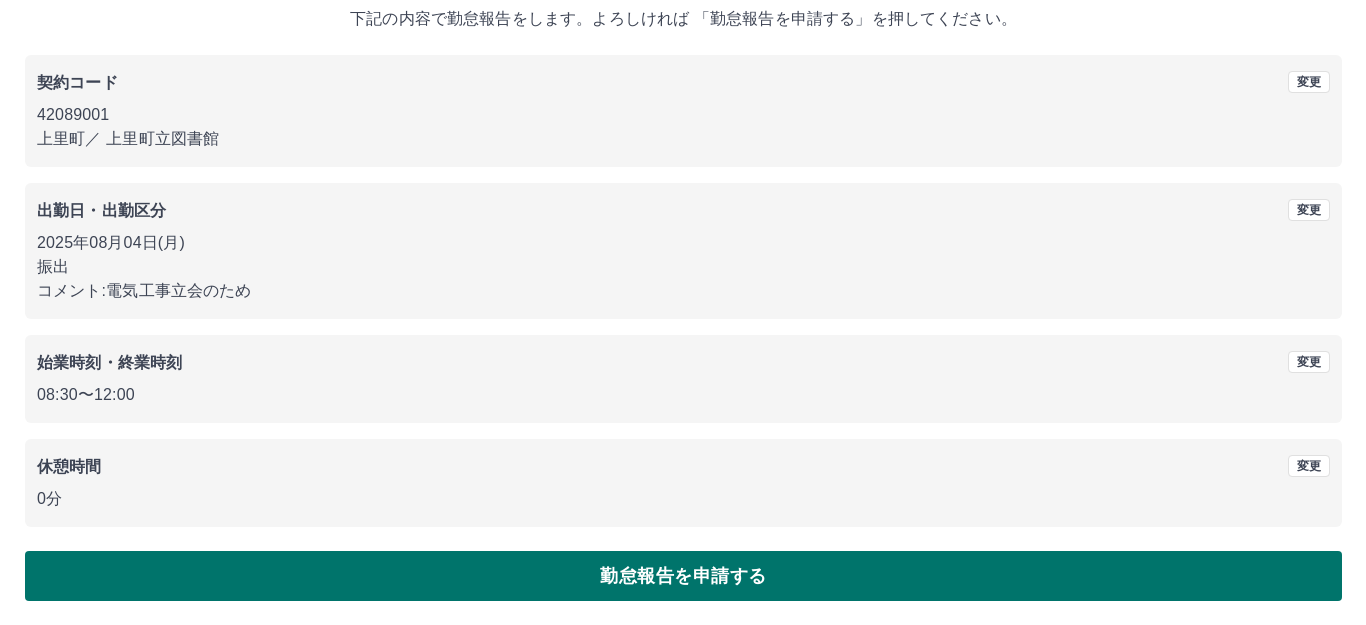 scroll, scrollTop: 0, scrollLeft: 0, axis: both 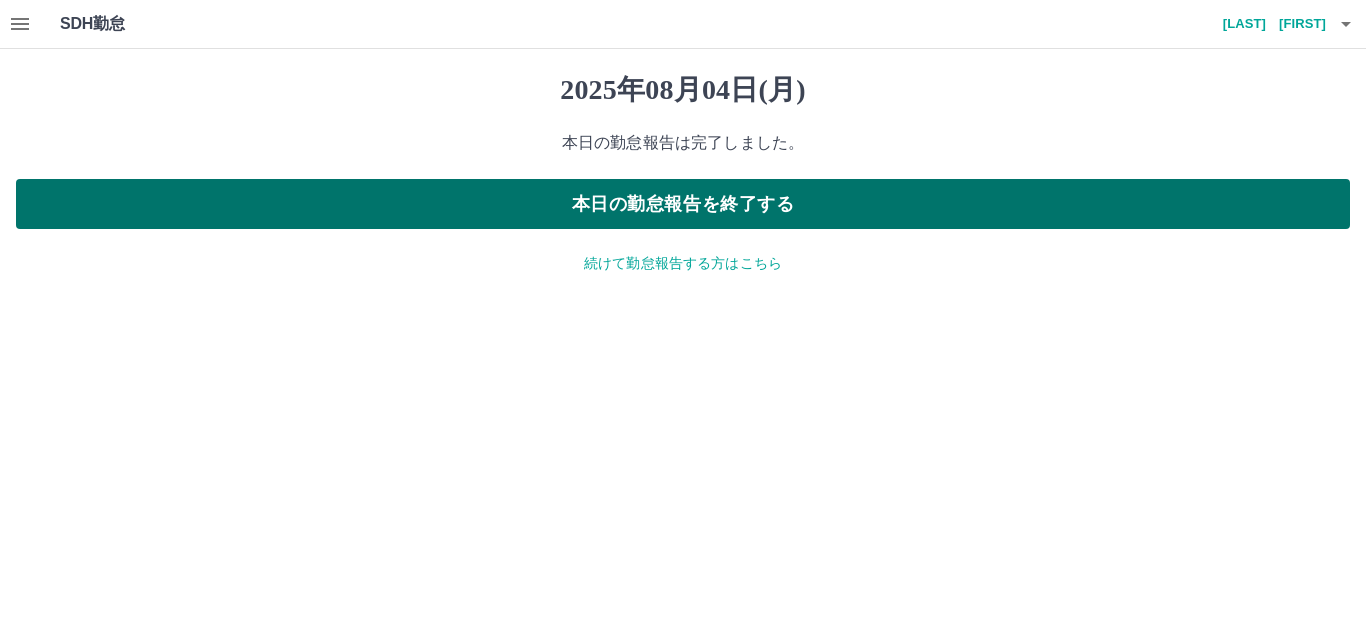 click on "本日の勤怠報告を終了する" at bounding box center (683, 204) 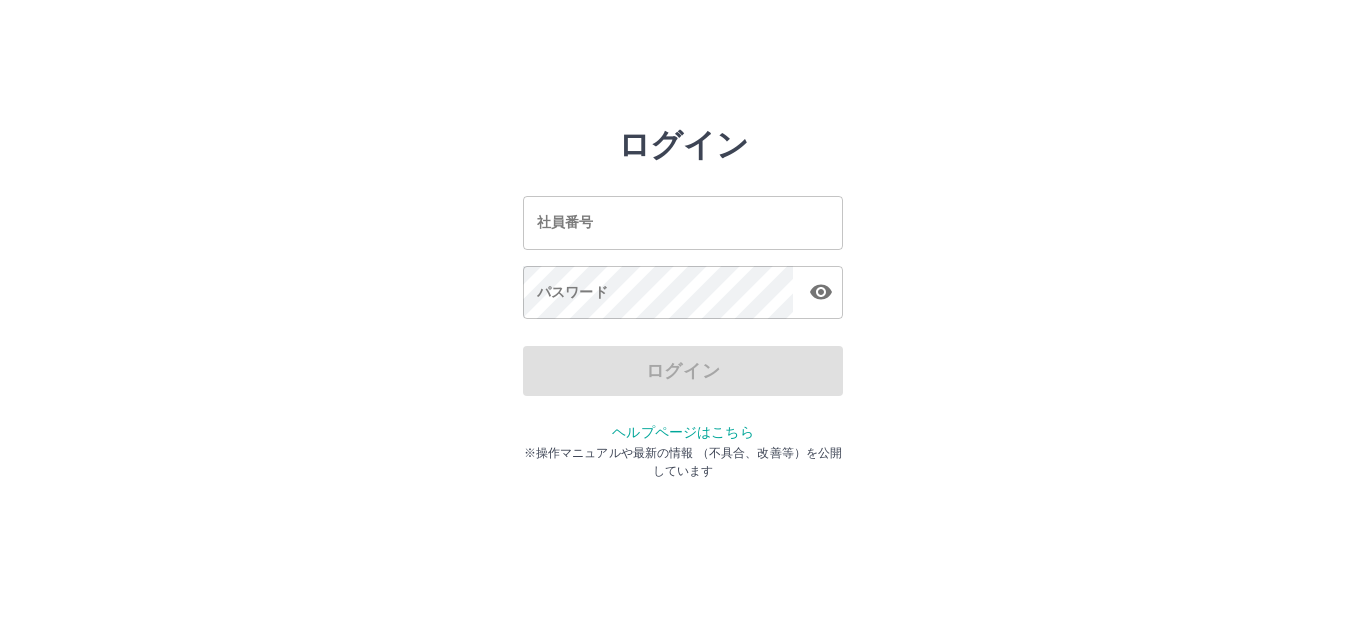 scroll, scrollTop: 0, scrollLeft: 0, axis: both 